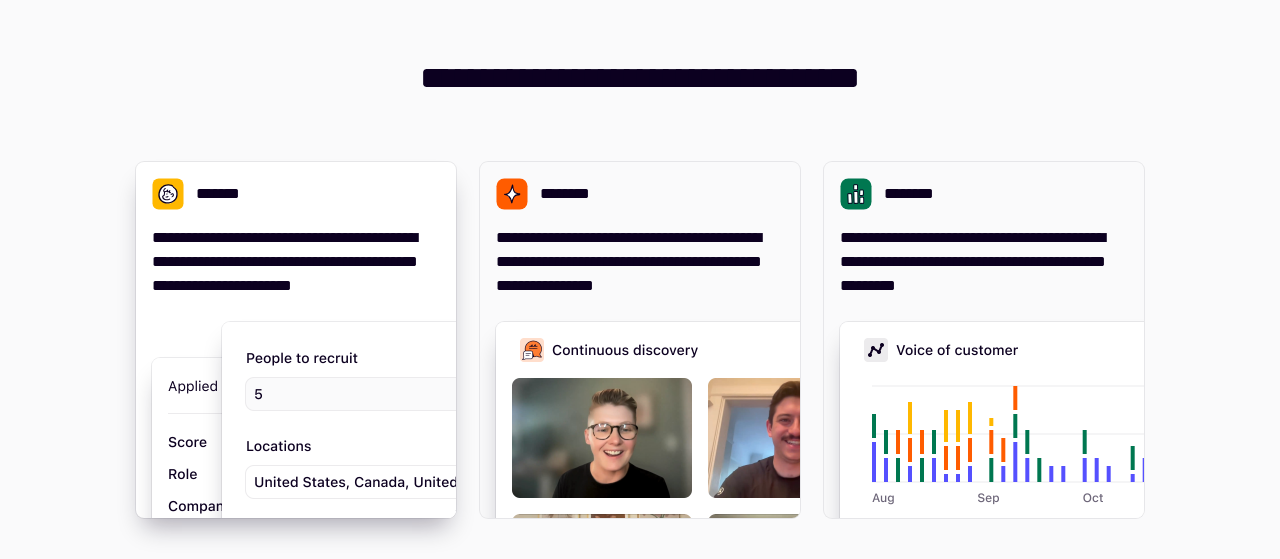 scroll, scrollTop: 0, scrollLeft: 0, axis: both 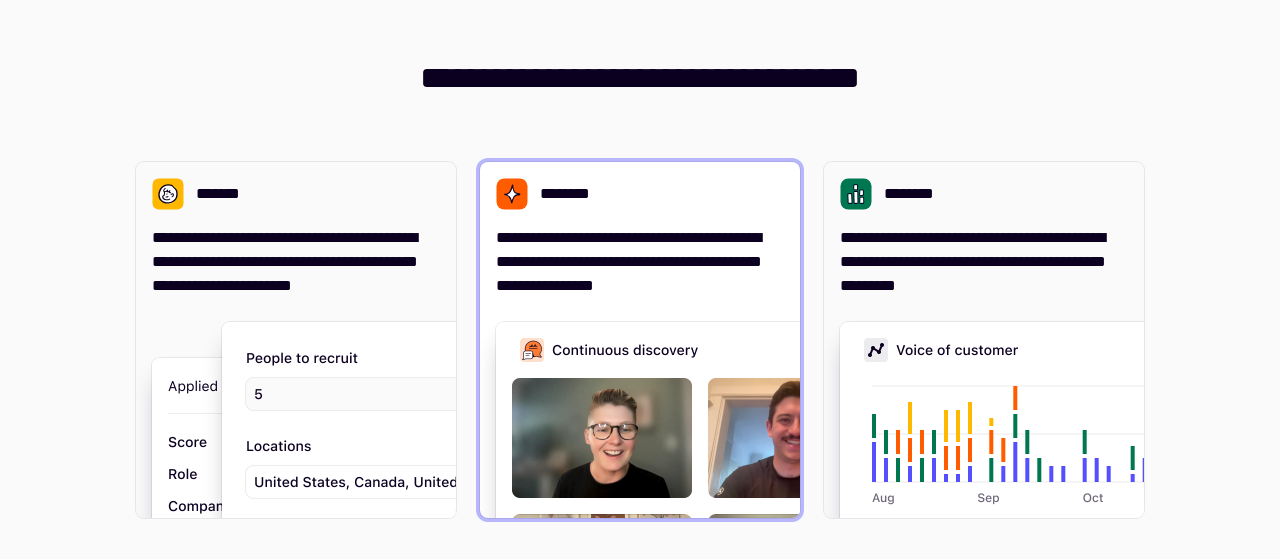 click on "**********" at bounding box center [640, 340] 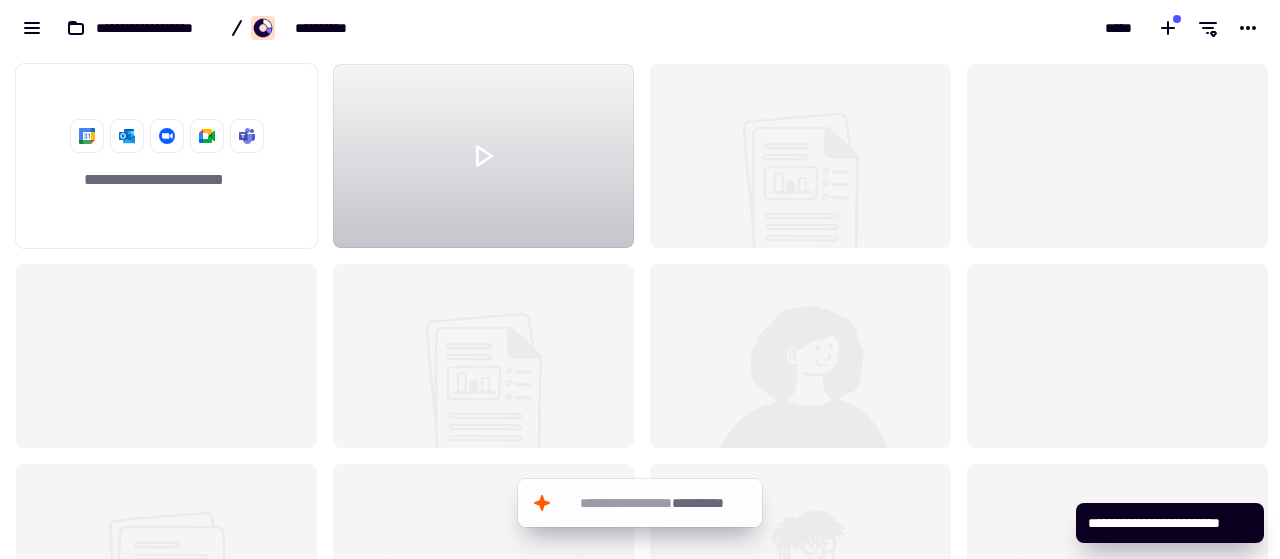 scroll, scrollTop: 16, scrollLeft: 16, axis: both 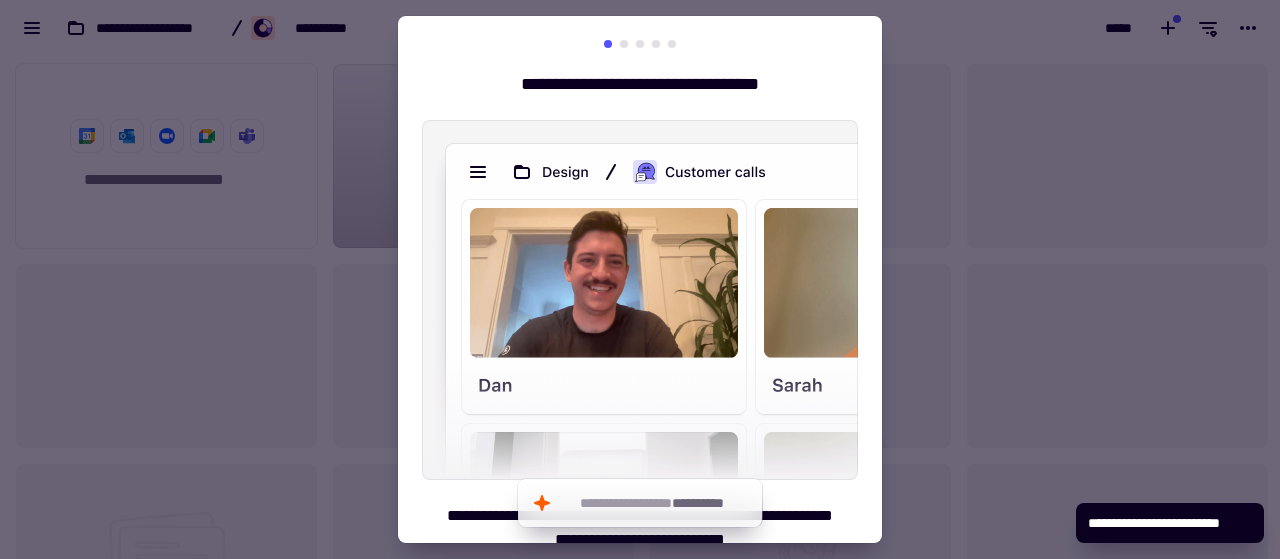 click at bounding box center [640, 279] 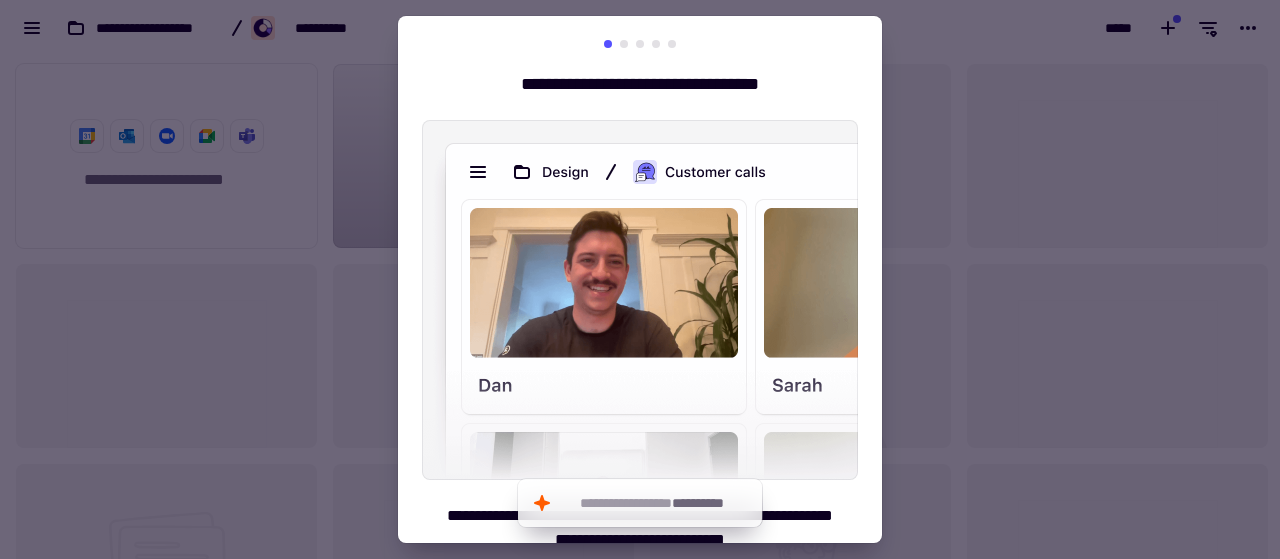 click at bounding box center (640, 300) 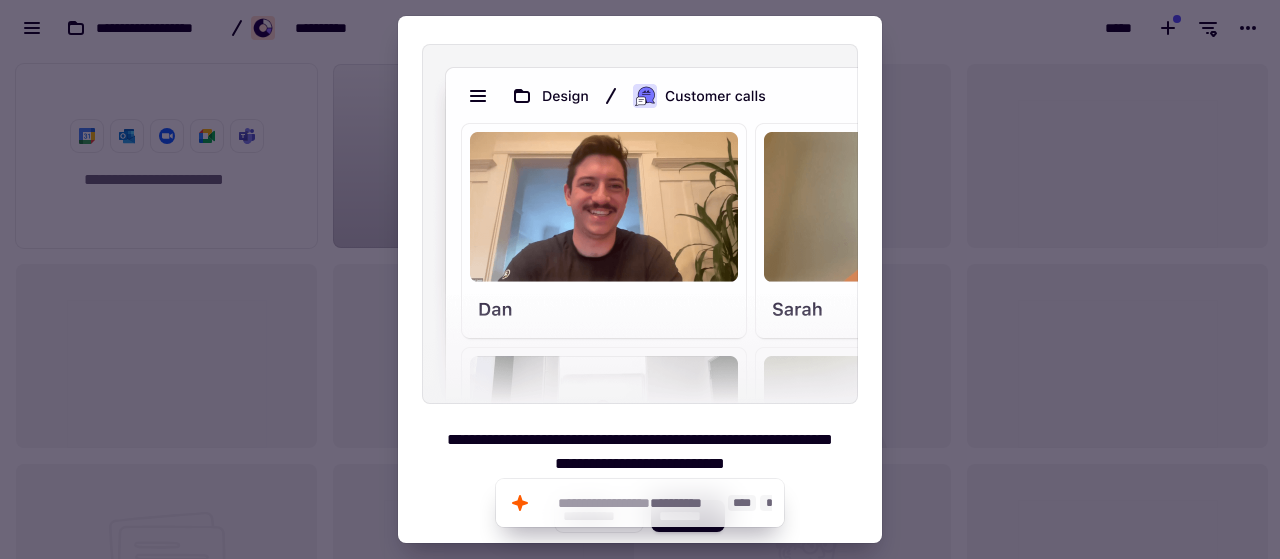 click on "*" 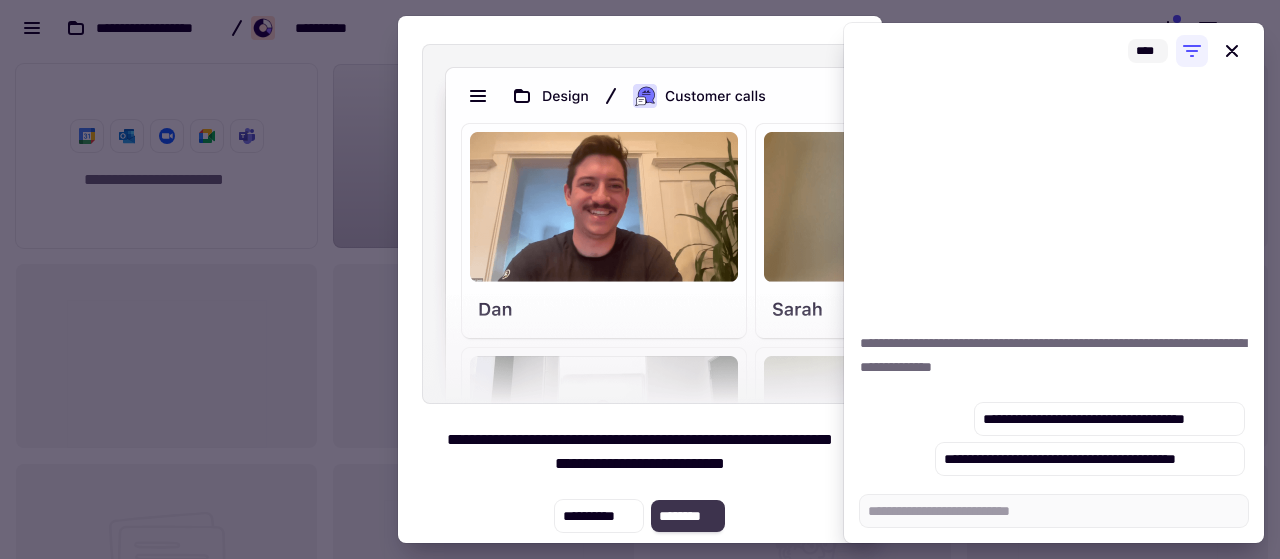 click on "********" 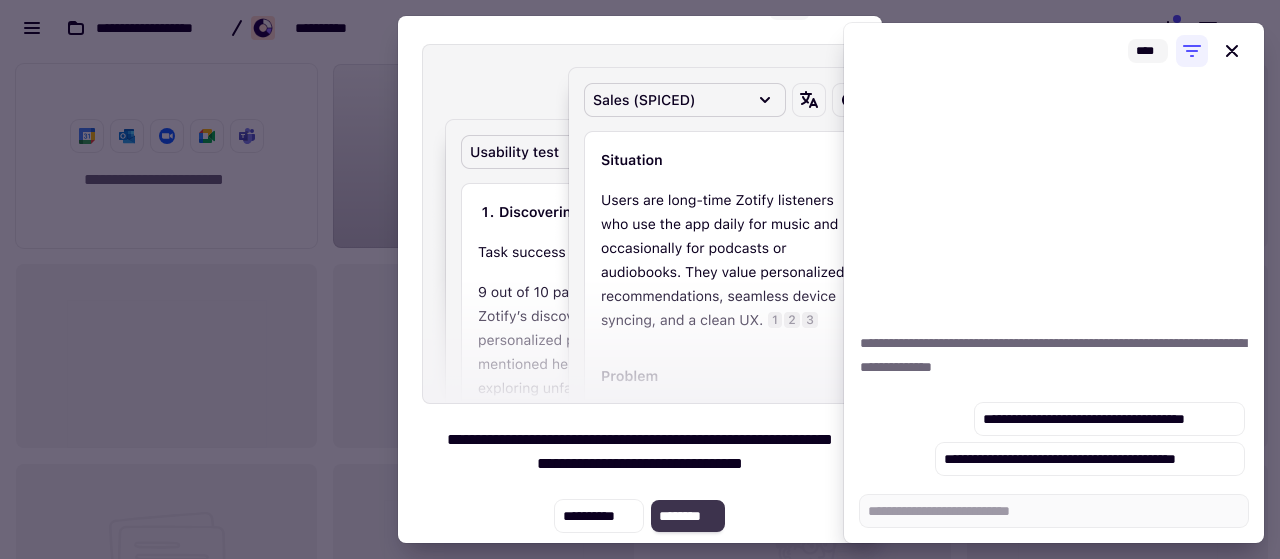 click on "********" 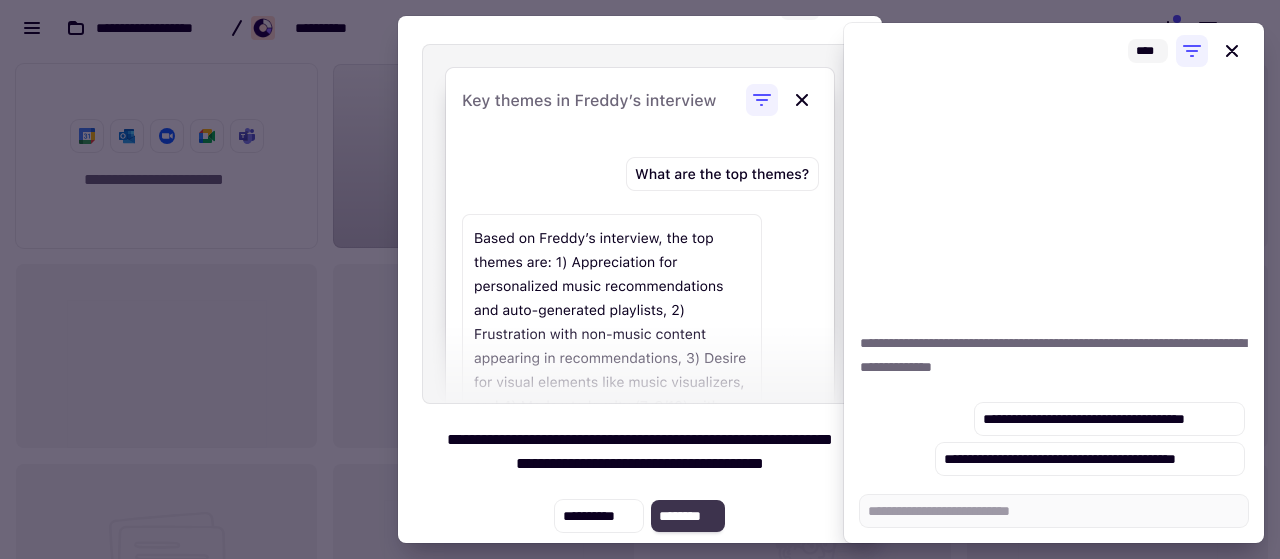 click on "********" 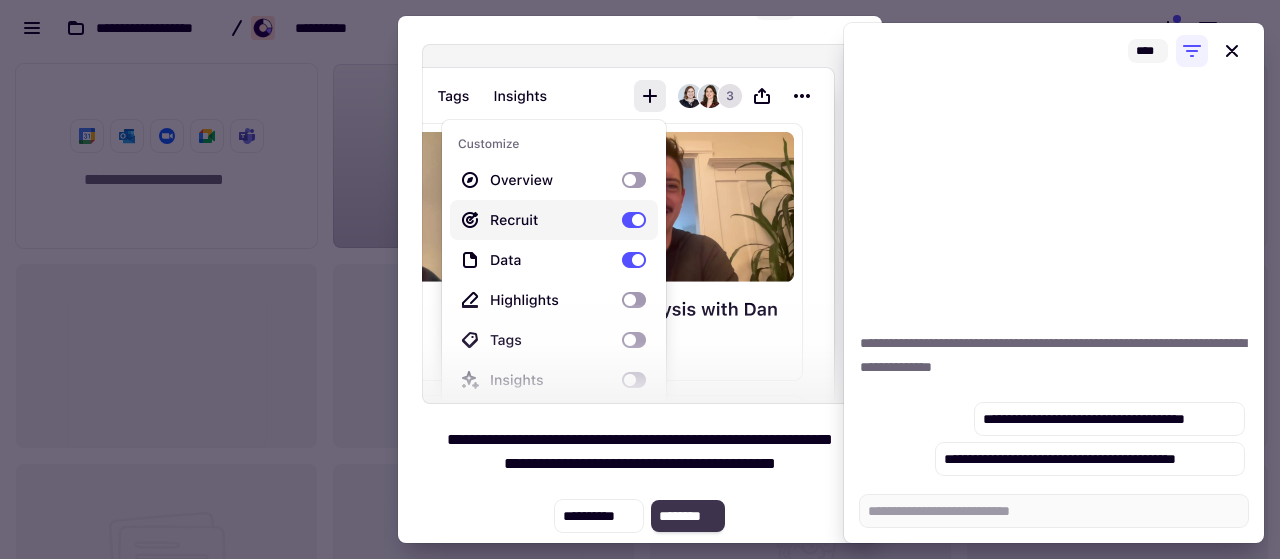 click on "********" 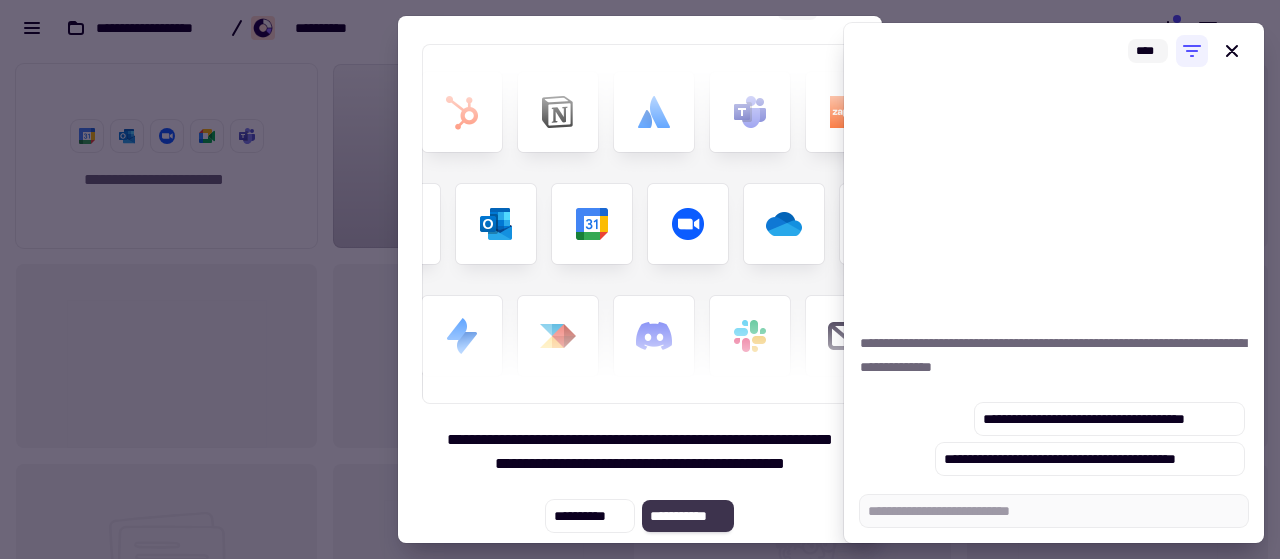 click on "**********" 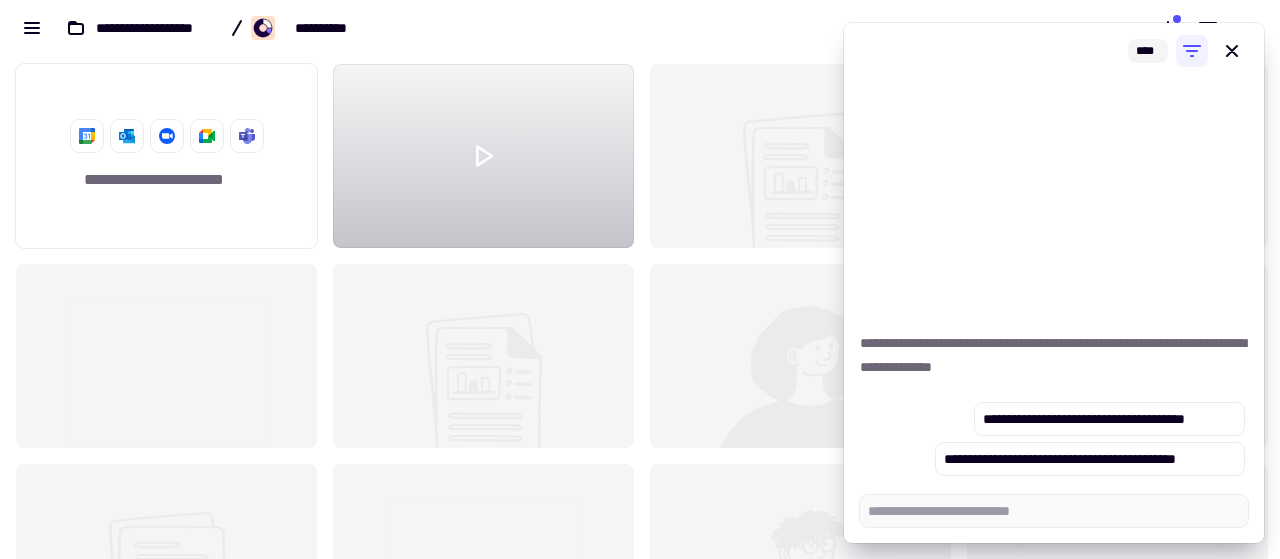 click 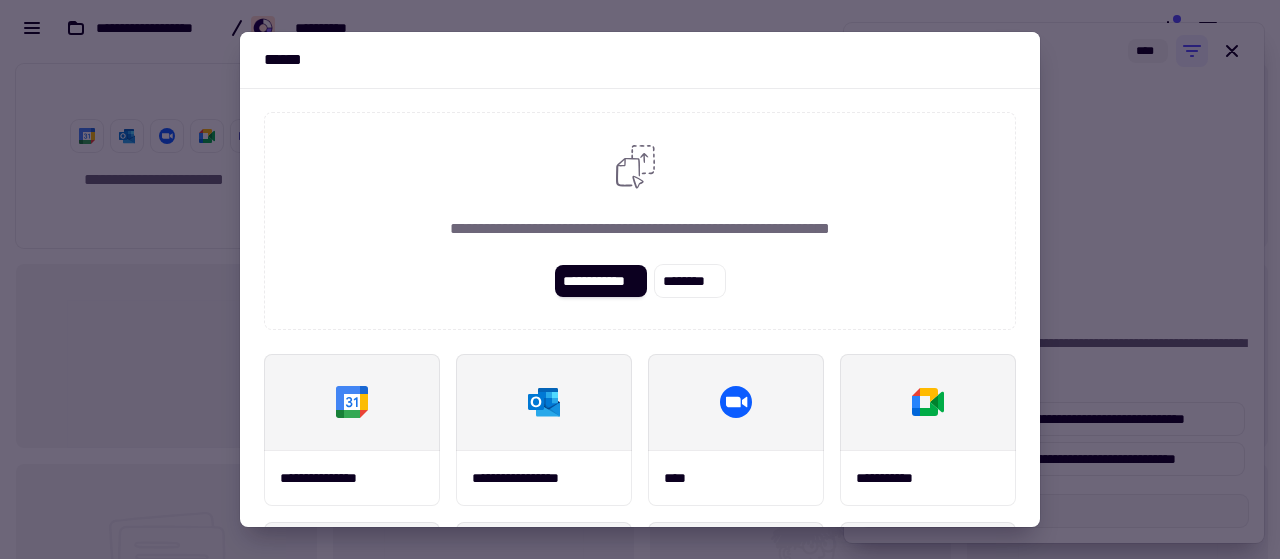 click at bounding box center (640, 279) 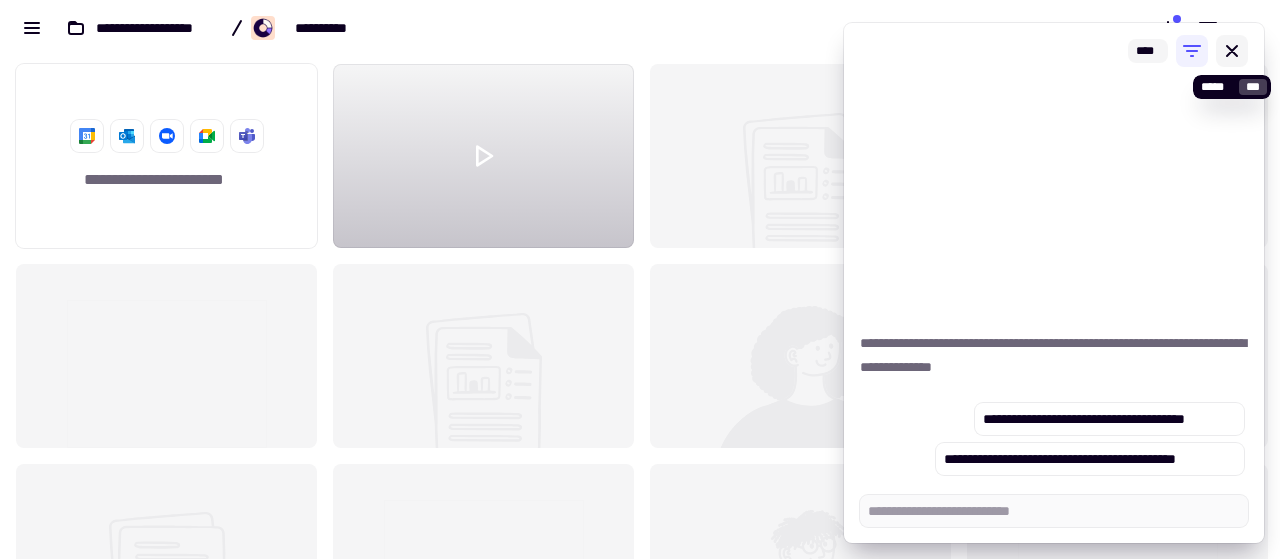click 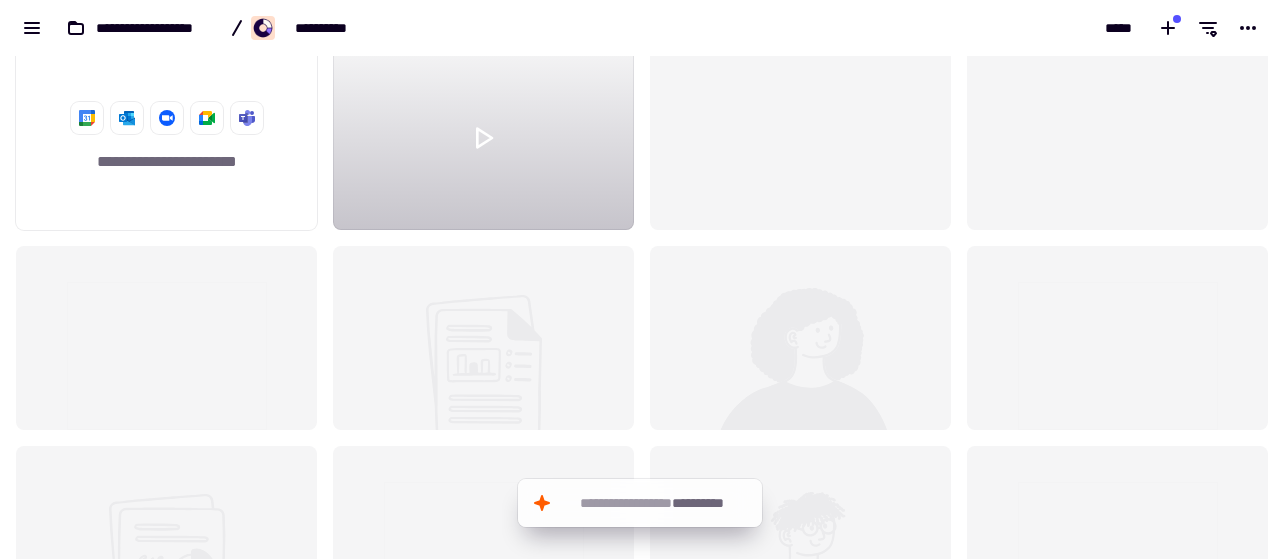scroll, scrollTop: 0, scrollLeft: 0, axis: both 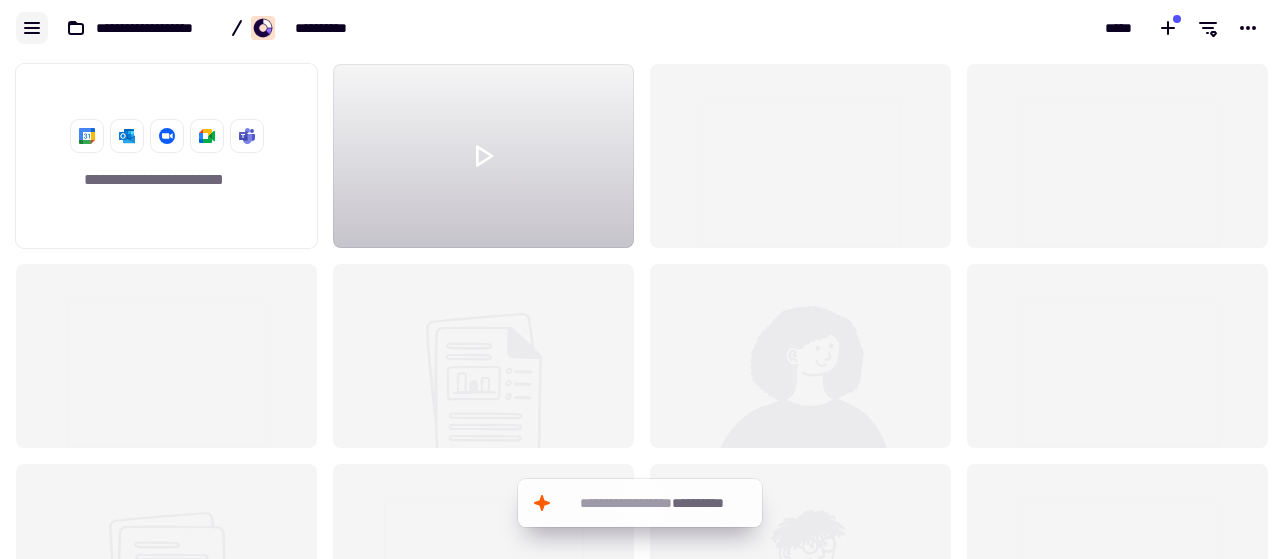 click 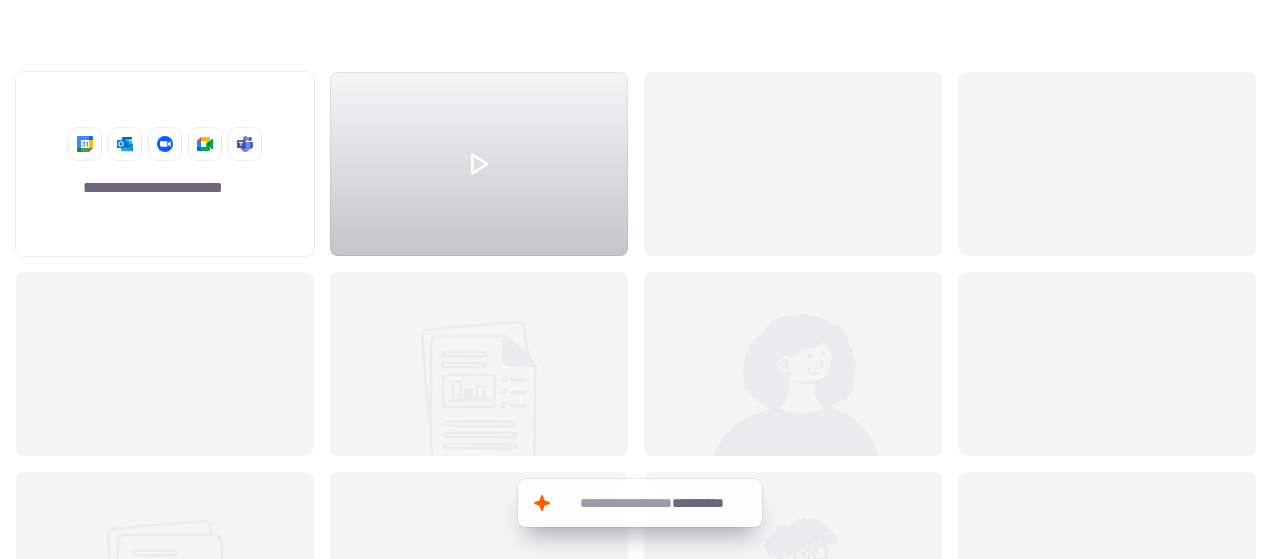 scroll, scrollTop: 488, scrollLeft: 1249, axis: both 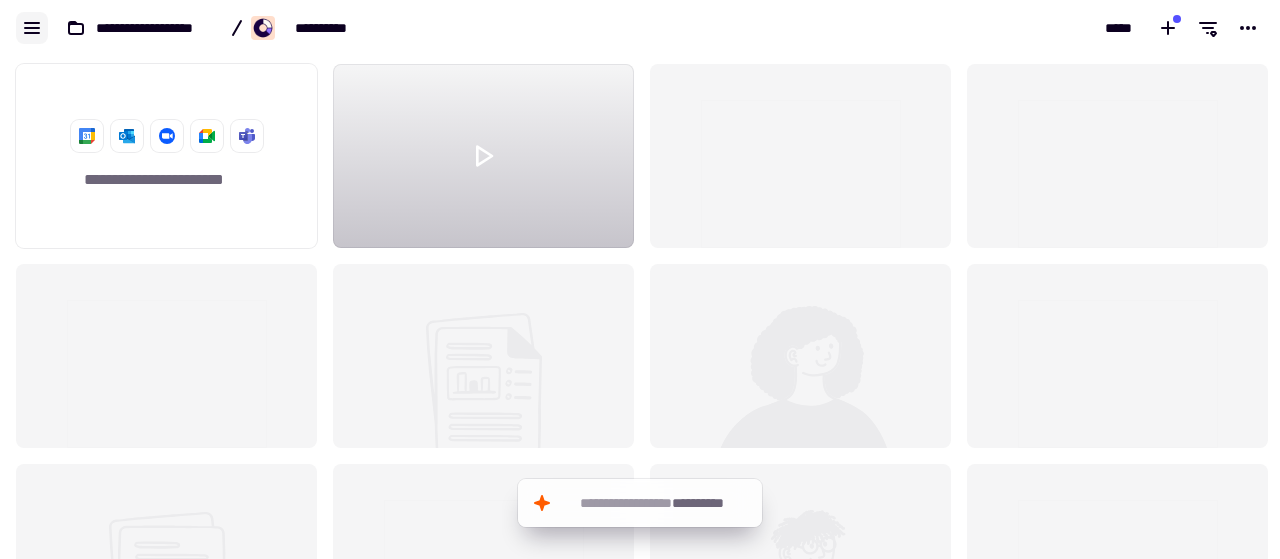 click 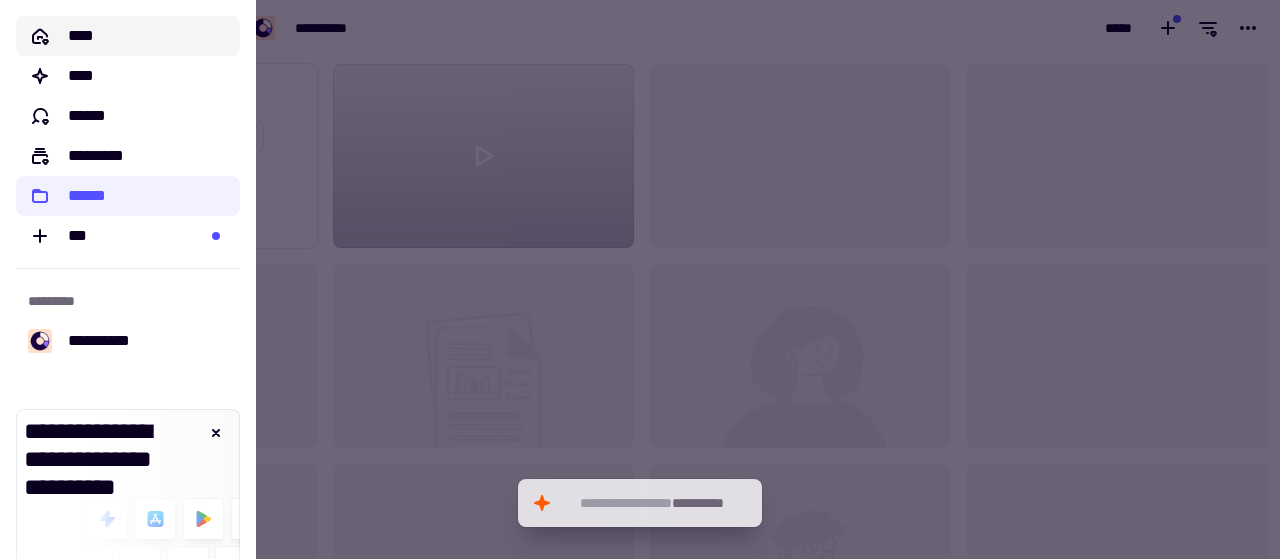 click on "****" 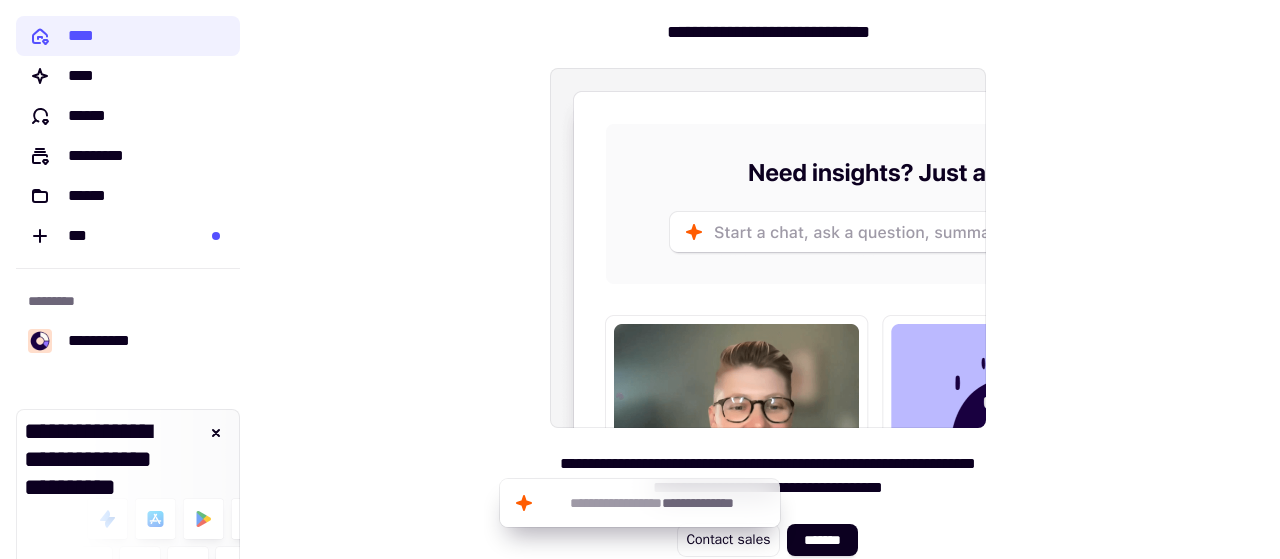 scroll, scrollTop: 56, scrollLeft: 0, axis: vertical 